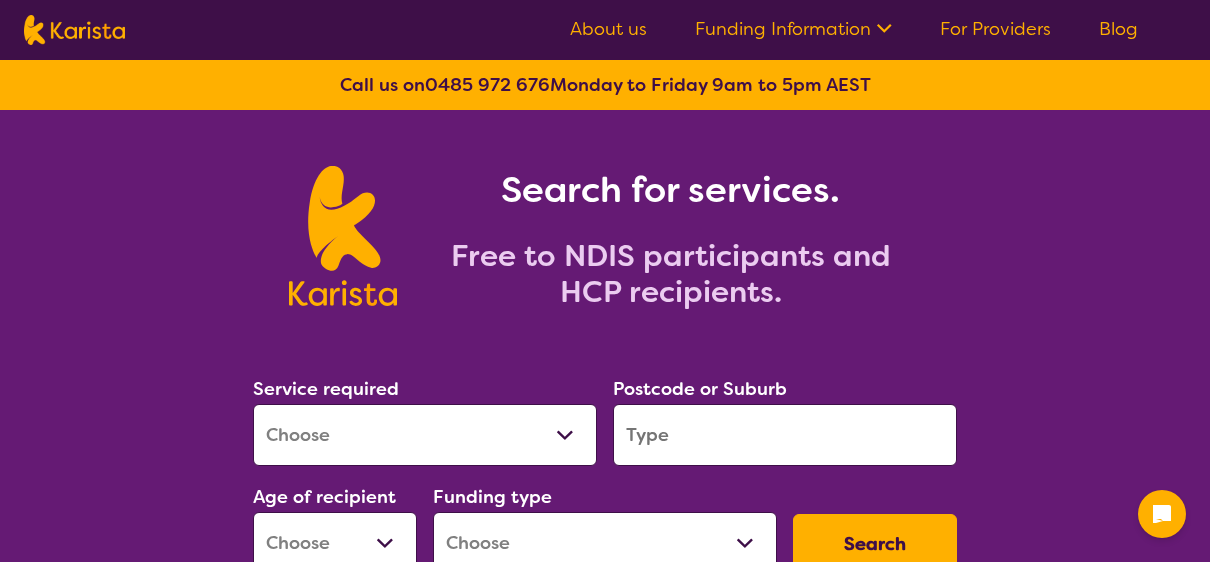 scroll, scrollTop: 0, scrollLeft: 0, axis: both 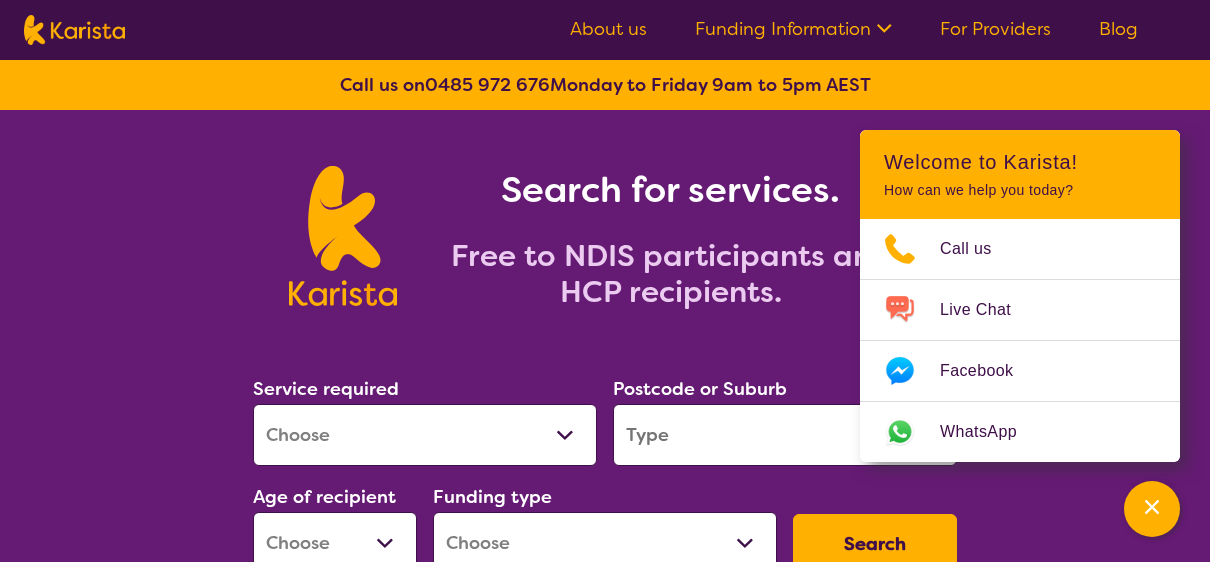 click on "Service required Allied Health Assistant Assessment (ADHD or Autism) Behaviour support Counselling Dietitian Domestic and home help Employment Support Exercise physiology Home Care Package Provider Key Worker NDIS Plan management NDIS Support Coordination Nursing services Occupational therapy Personal care Physiotherapy Podiatry Psychology Psychosocial Recovery Coach Respite Speech therapy Support worker Supported accommodation Postcode or Suburb Age of recipient Early Childhood - 0 to 9 Child - 10 to 11 Adolescent - 12 to 17 Adult - 18 to 64 Aged - 65+ Funding type Home Care Package (HCP) National Disability Insurance Scheme (NDIS) I don't know Search Or   Search for a provider to leave a review" at bounding box center [605, 481] 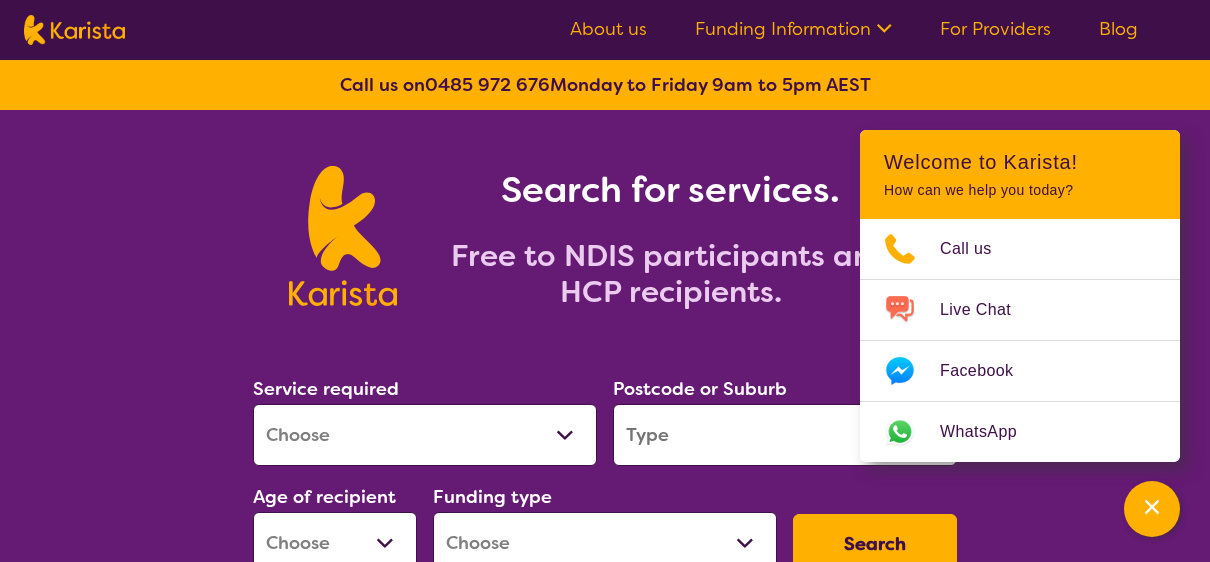 click on "Search for services. Free to NDIS participants and HCP recipients." at bounding box center [605, 214] 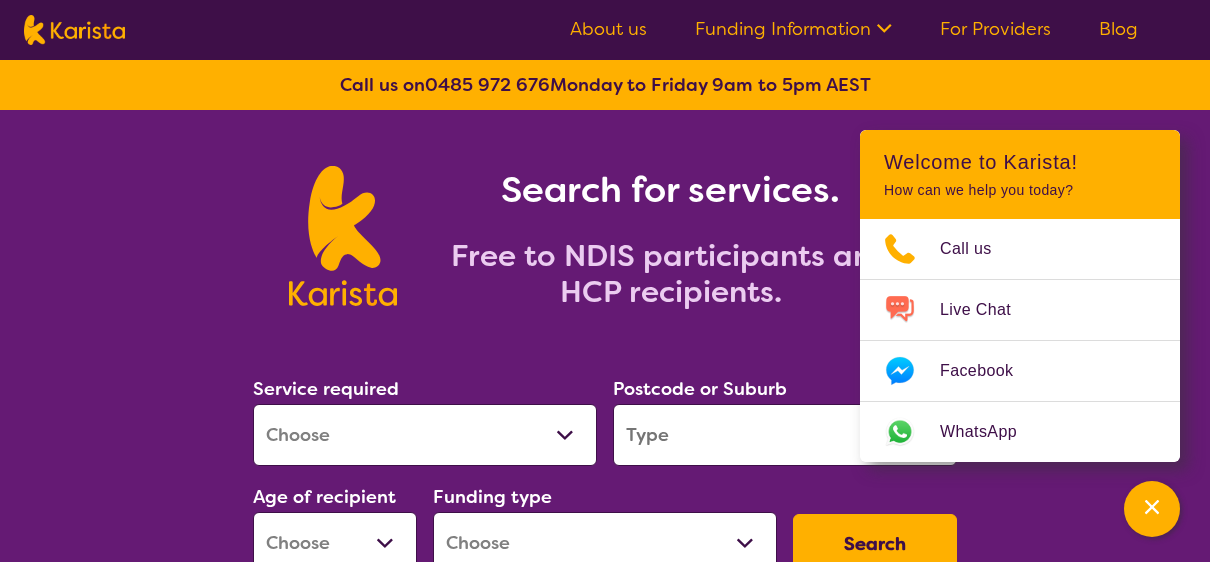 click on "Allied Health Assistant Assessment (ADHD or Autism) Behaviour support Counselling Dietitian Domestic and home help Employment Support Exercise physiology Home Care Package Provider Key Worker NDIS Plan management NDIS Support Coordination Nursing services Occupational therapy Personal care Physiotherapy Podiatry Psychology Psychosocial Recovery Coach Respite Speech therapy Support worker Supported accommodation" at bounding box center (425, 435) 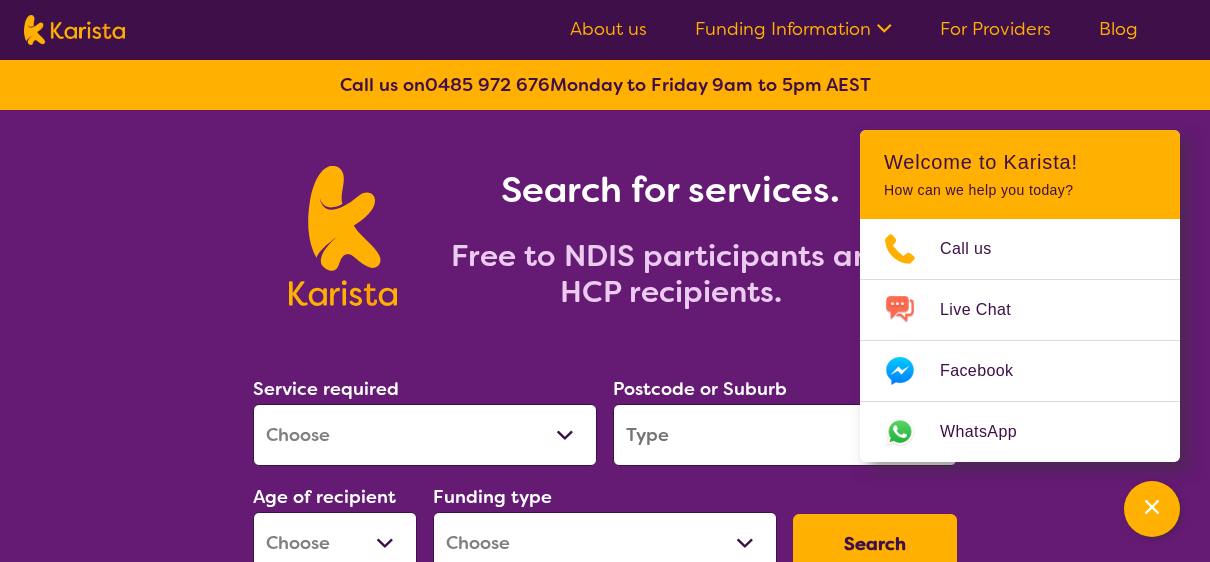 select on "Occupational therapy" 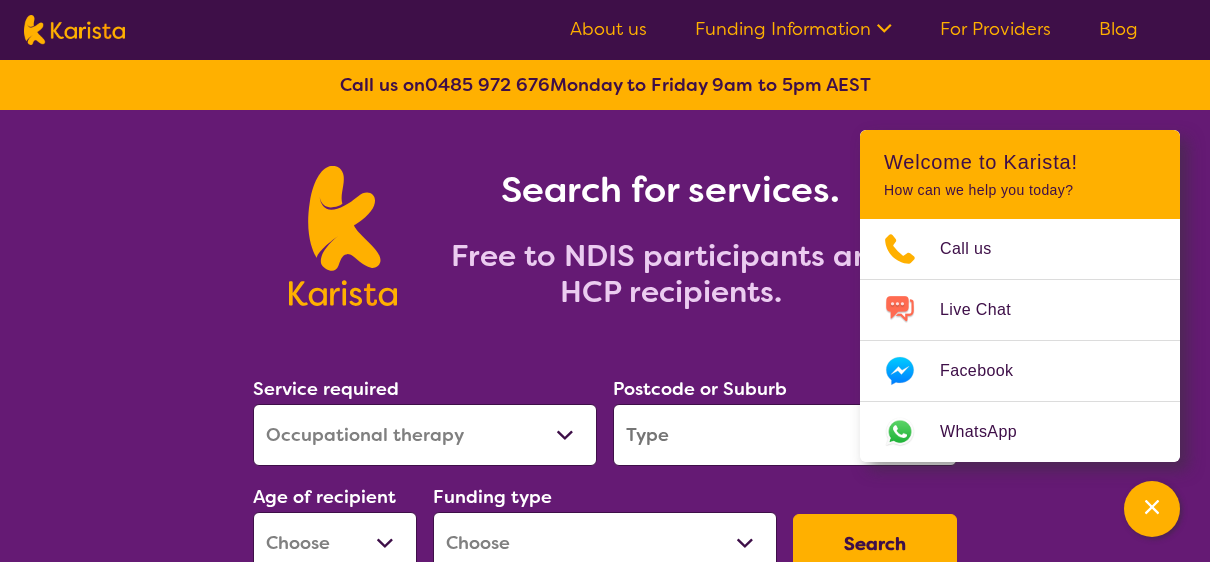 click on "Allied Health Assistant Assessment (ADHD or Autism) Behaviour support Counselling Dietitian Domestic and home help Employment Support Exercise physiology Home Care Package Provider Key Worker NDIS Plan management NDIS Support Coordination Nursing services Occupational therapy Personal care Physiotherapy Podiatry Psychology Psychosocial Recovery Coach Respite Speech therapy Support worker Supported accommodation" at bounding box center (425, 435) 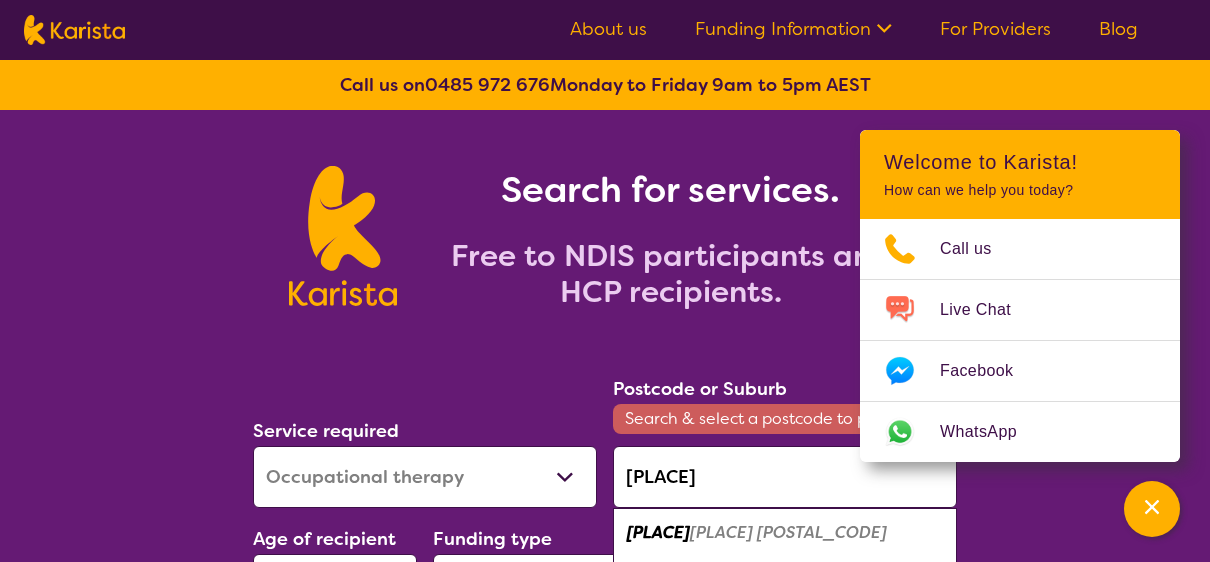type on "[PLACE]" 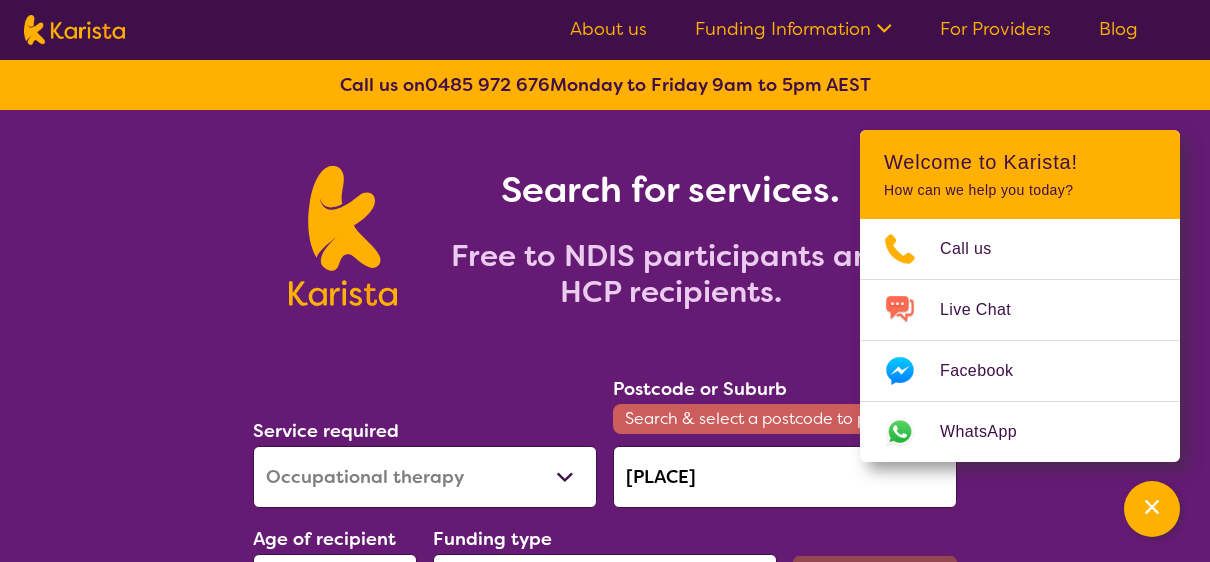 click on "Search for services. Free to NDIS participants and HCP recipients. Service required Allied Health Assistant Assessment (ADHD or Autism) Behaviour support Counselling Dietitian Domestic and home help Employment Support Exercise physiology Home Care Package Provider Key Worker NDIS Plan management NDIS Support Coordination Nursing services Occupational therapy Personal care Physiotherapy Podiatry Psychology Psychosocial Recovery Coach Respite Speech therapy Support worker Supported accommodation [POSTCODE] or [SUBURB] Search & select a postcode to proceed Oakleigh Age of recipient Early Childhood - 0 to 9 Child - 10 to 11 Adolescent - 12 to 17 Adult - 18 to 64 Aged - 65+ Funding type Home Care Package (HCP) National Disability Insurance Scheme (NDIS) I don't know Search Or   Search for a provider to leave a review How does Karista work? Karista provides a  free X 1 Let us know what supports you need Complete the online form, call us on  [PHONE] 2 We connect you with providers with availability 3 [PHONE]" at bounding box center (605, 1027) 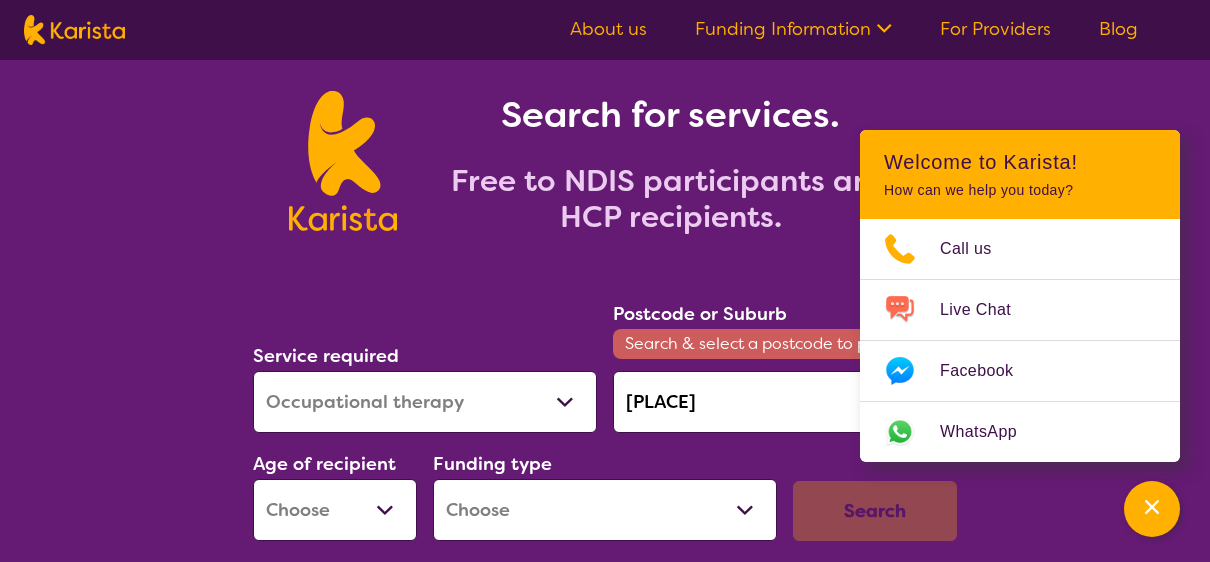 scroll, scrollTop: 200, scrollLeft: 0, axis: vertical 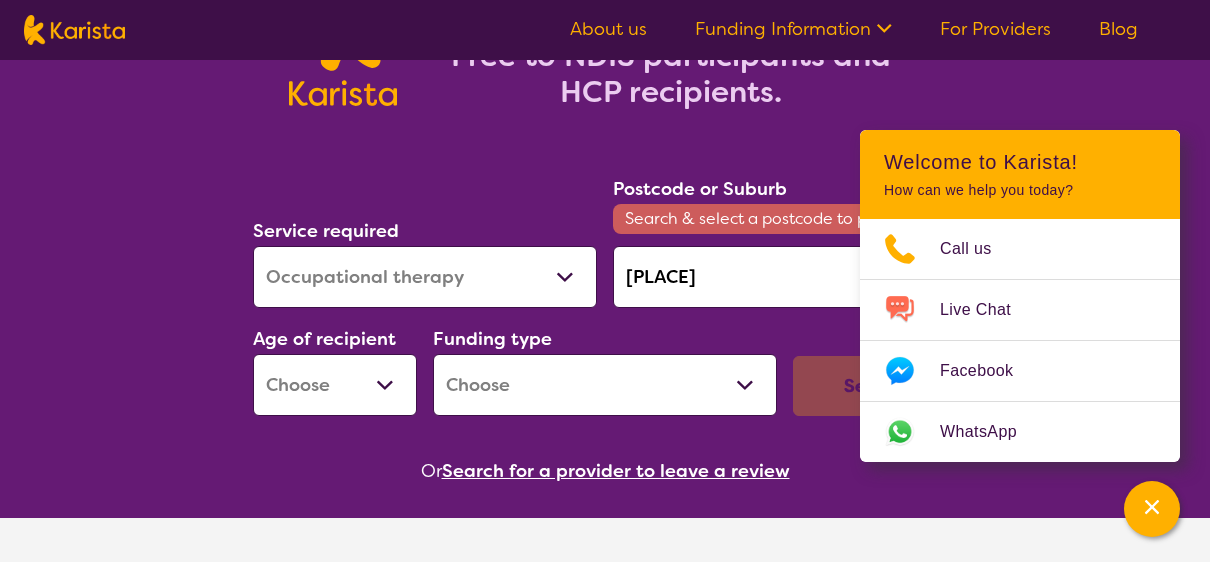 click on "Early Childhood - 0 to 9 Child - 10 to 11 Adolescent - 12 to 17 Adult - 18 to 64 Aged - 65+" at bounding box center [335, 385] 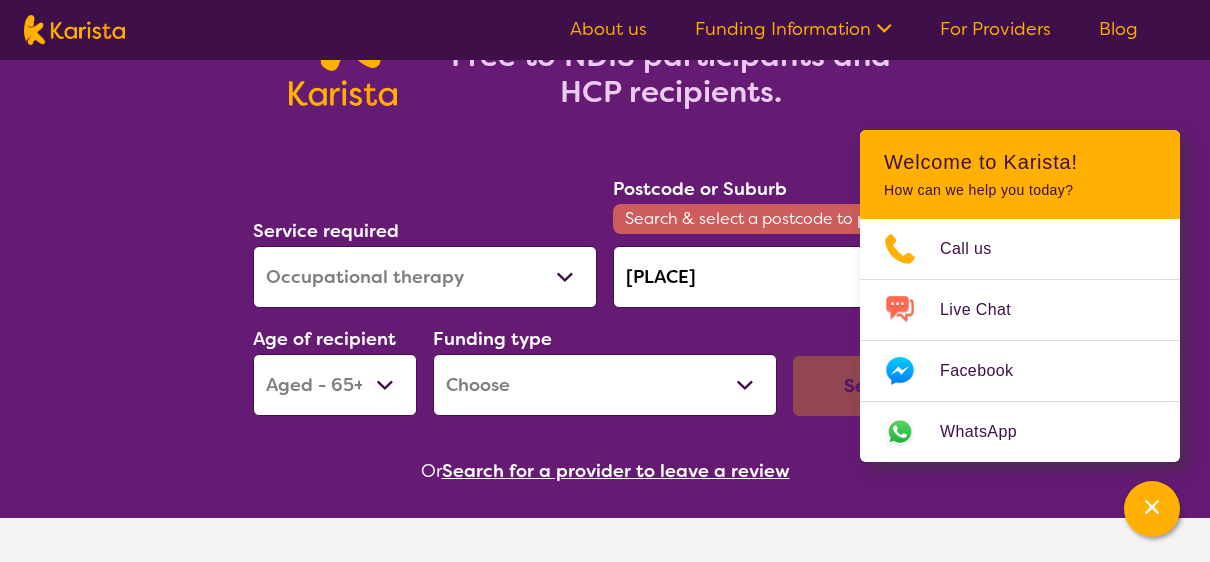 click on "Early Childhood - 0 to 9 Child - 10 to 11 Adolescent - 12 to 17 Adult - 18 to 64 Aged - 65+" at bounding box center [335, 385] 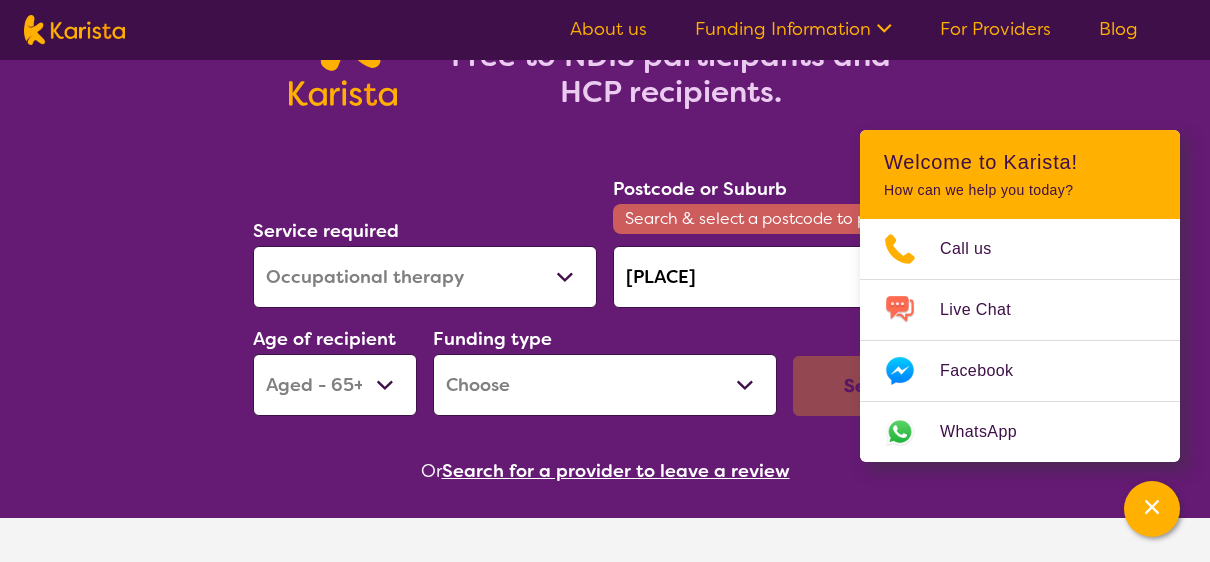 click on "Home Care Package (HCP) National Disability Insurance Scheme (NDIS) I don't know" at bounding box center [605, 385] 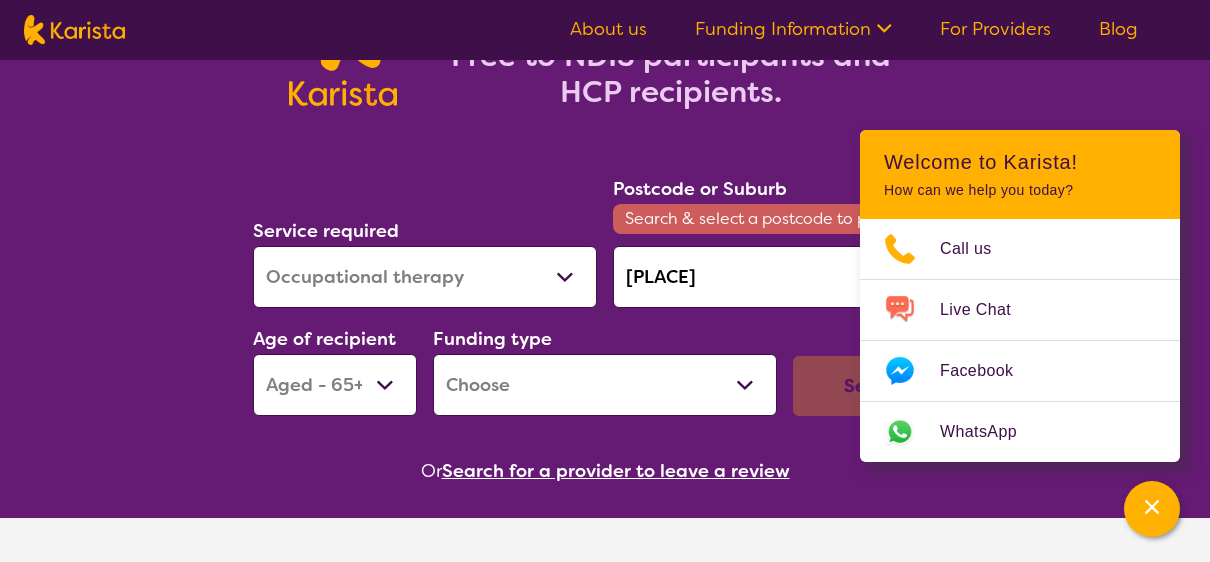 select on "NDIS" 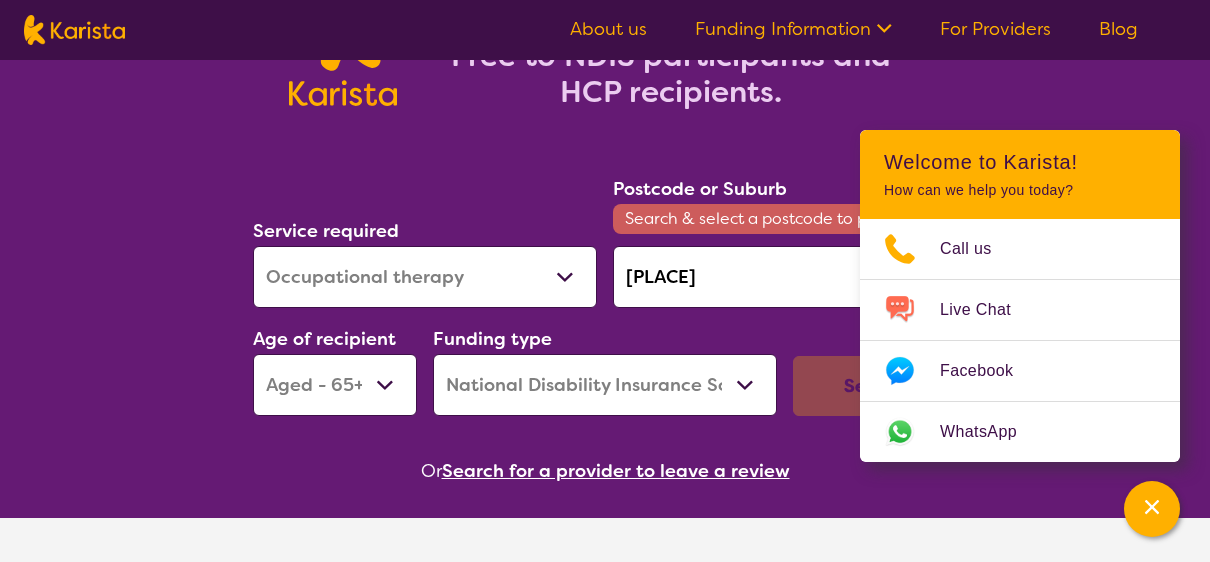 click on "Home Care Package (HCP) National Disability Insurance Scheme (NDIS) I don't know" at bounding box center (605, 385) 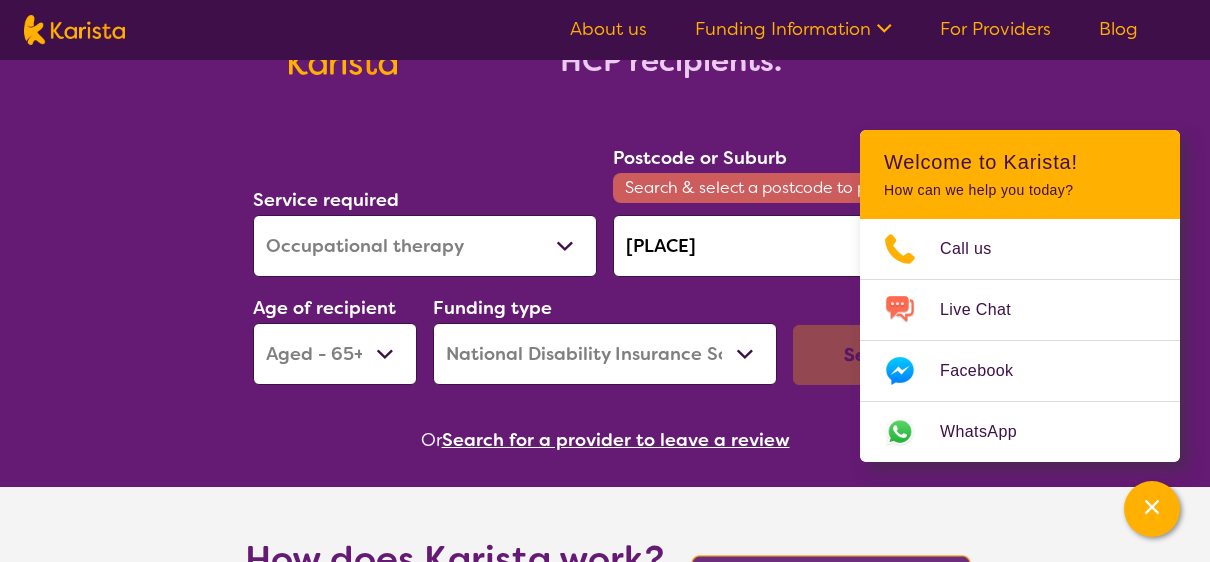 scroll, scrollTop: 200, scrollLeft: 0, axis: vertical 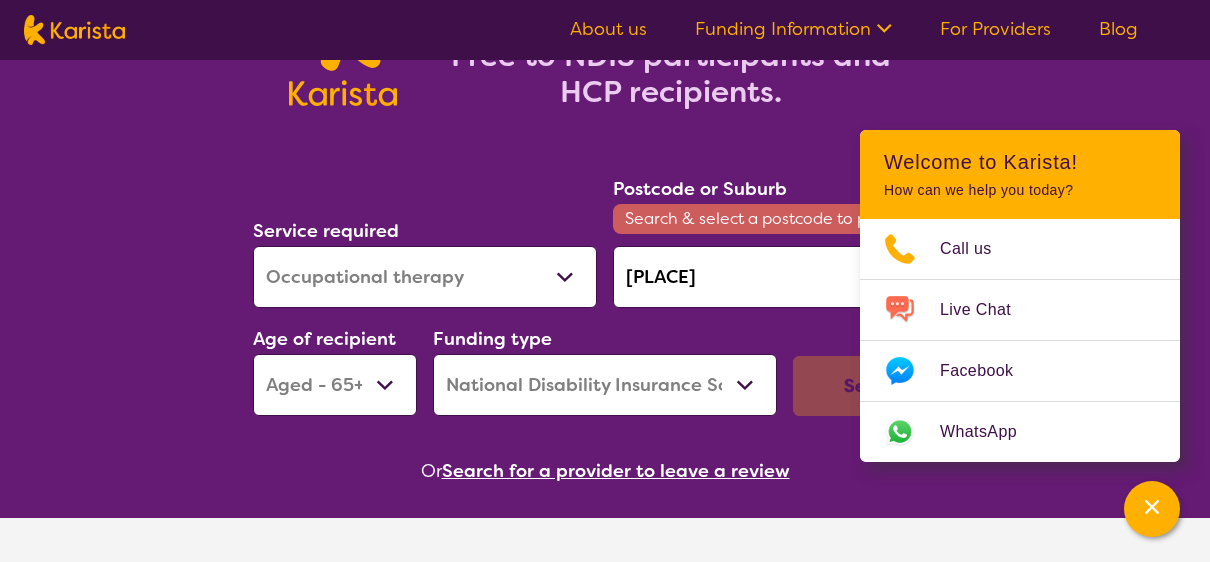 click on "Search" at bounding box center (875, 386) 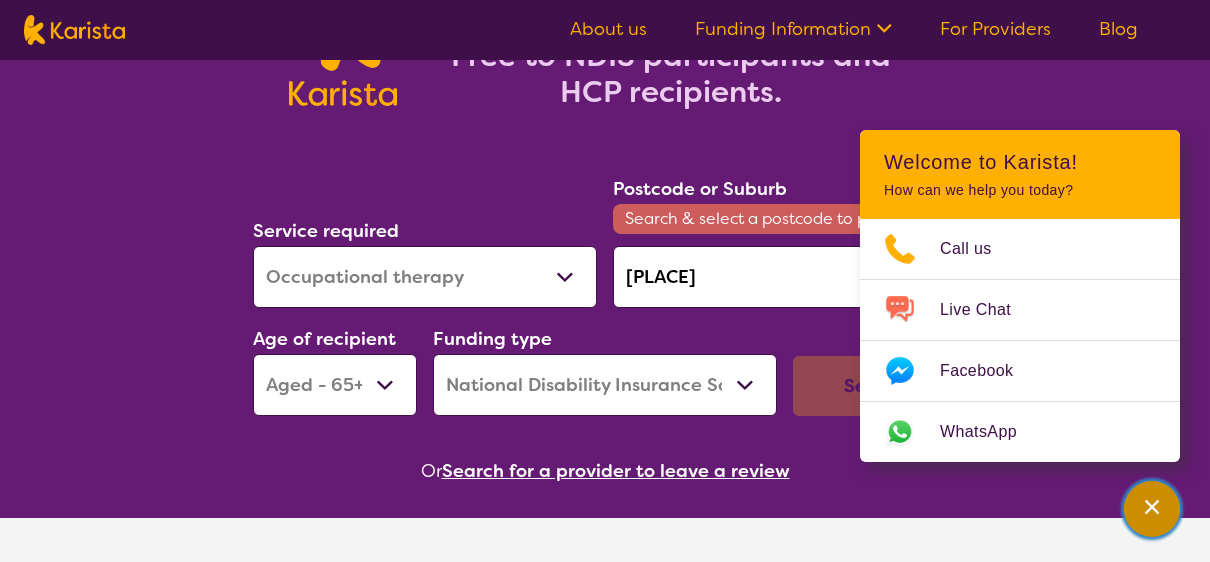 click 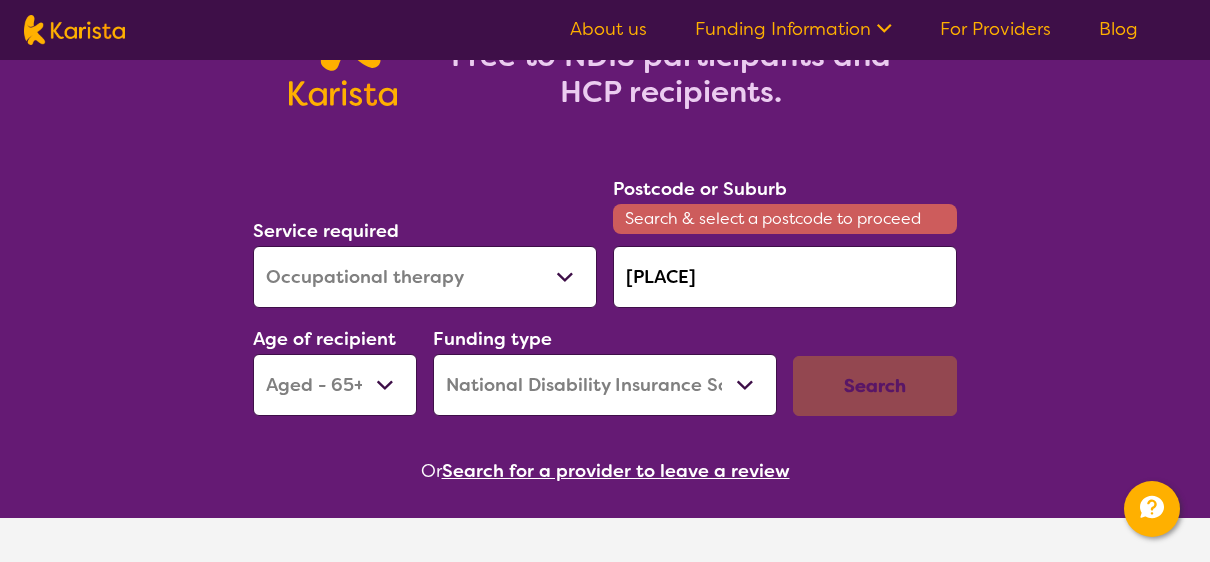 click on "[PLACE]" at bounding box center [785, 277] 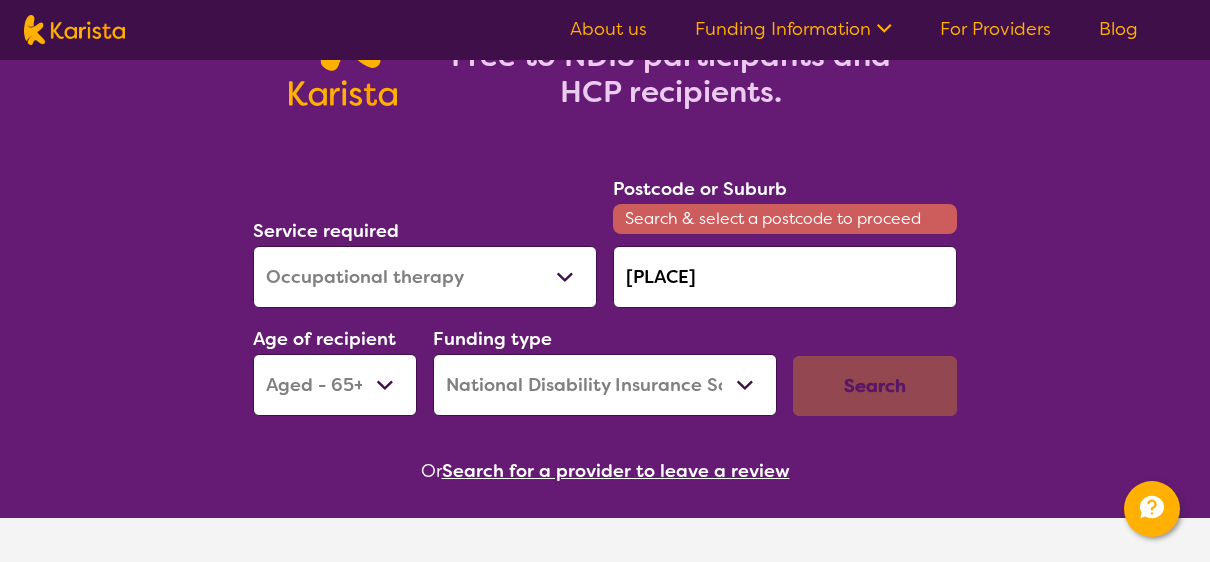 click on "[PLACE]" at bounding box center (785, 277) 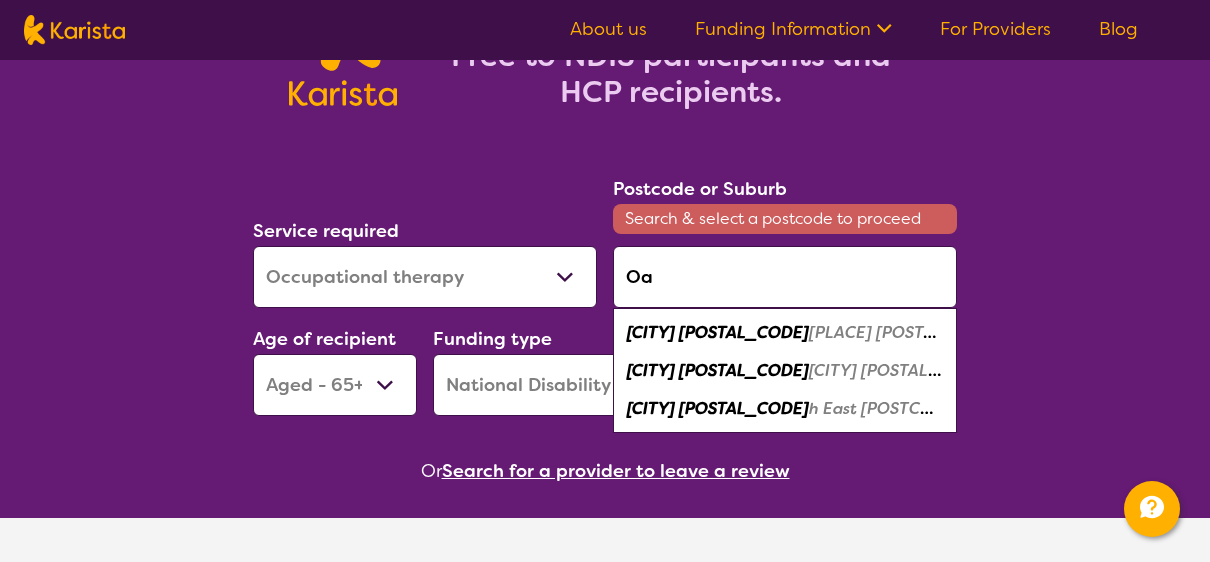 type on "O" 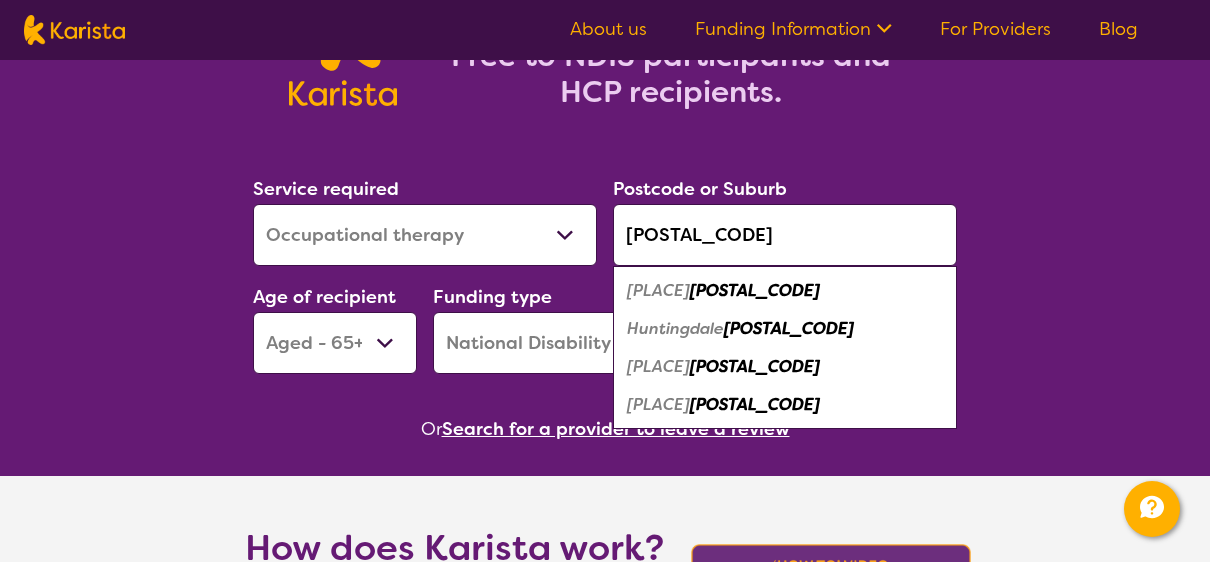 type on "[POSTAL_CODE]" 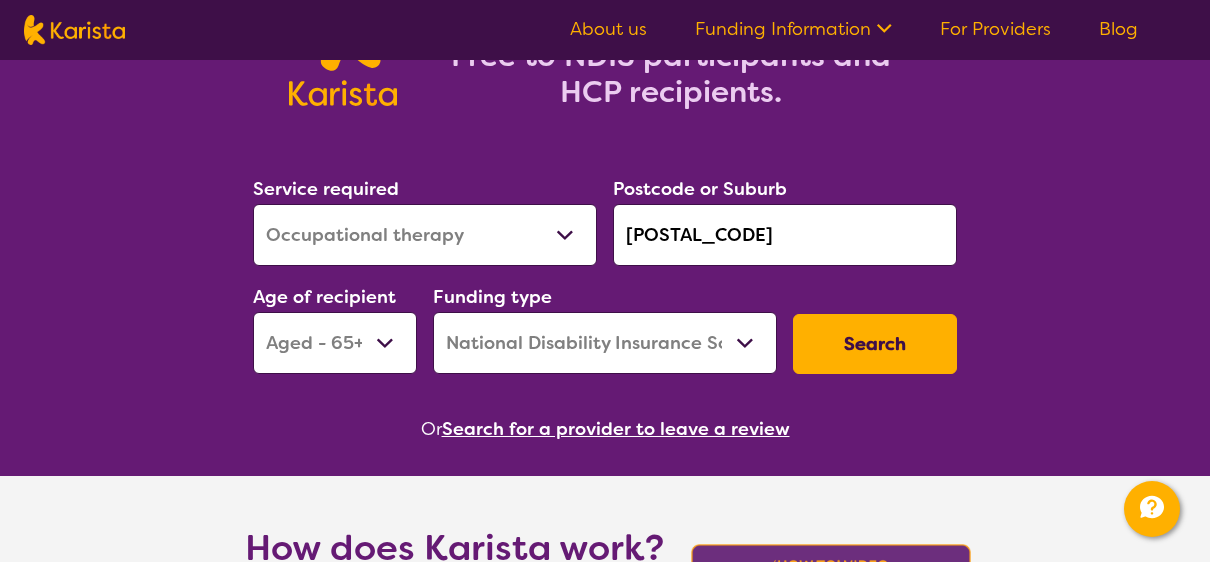 click on "Search" at bounding box center (875, 344) 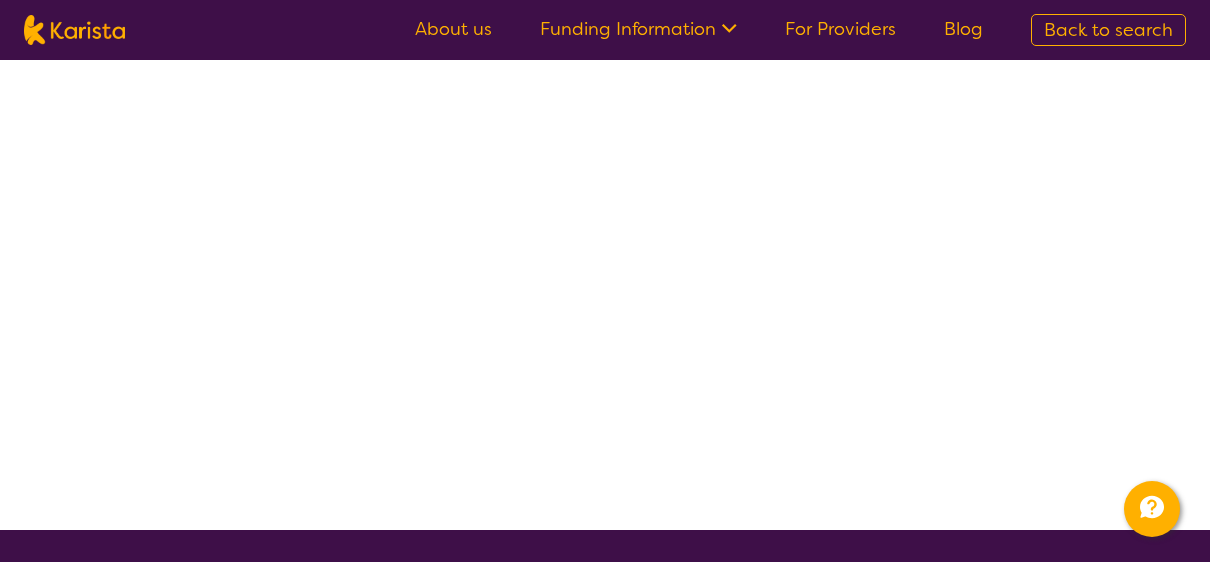 scroll, scrollTop: 0, scrollLeft: 0, axis: both 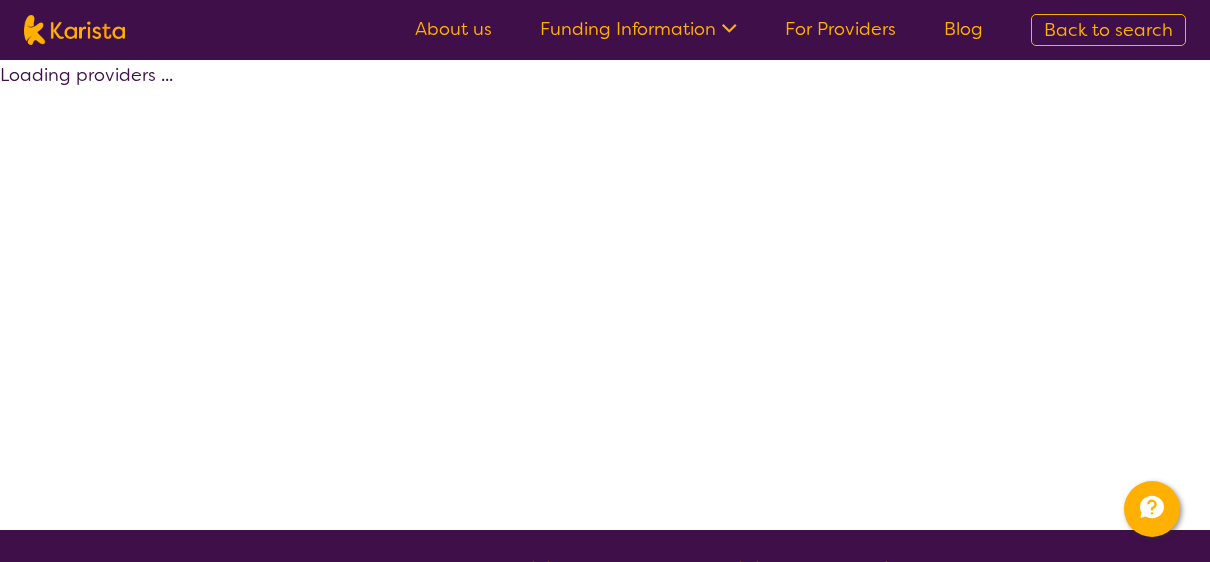 select on "by_score" 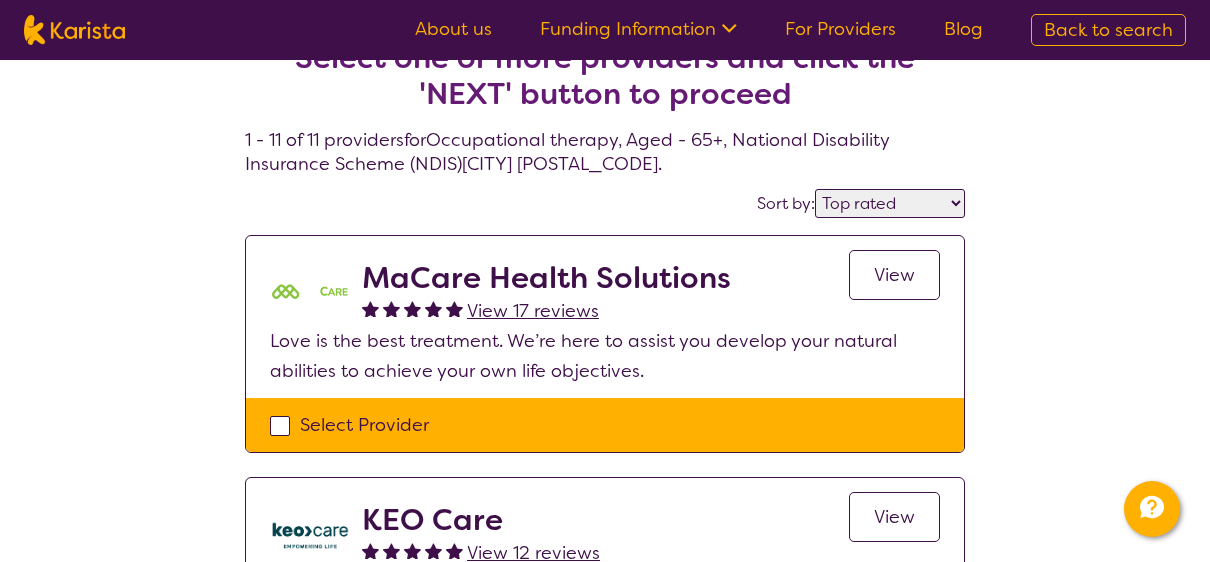 scroll, scrollTop: 0, scrollLeft: 0, axis: both 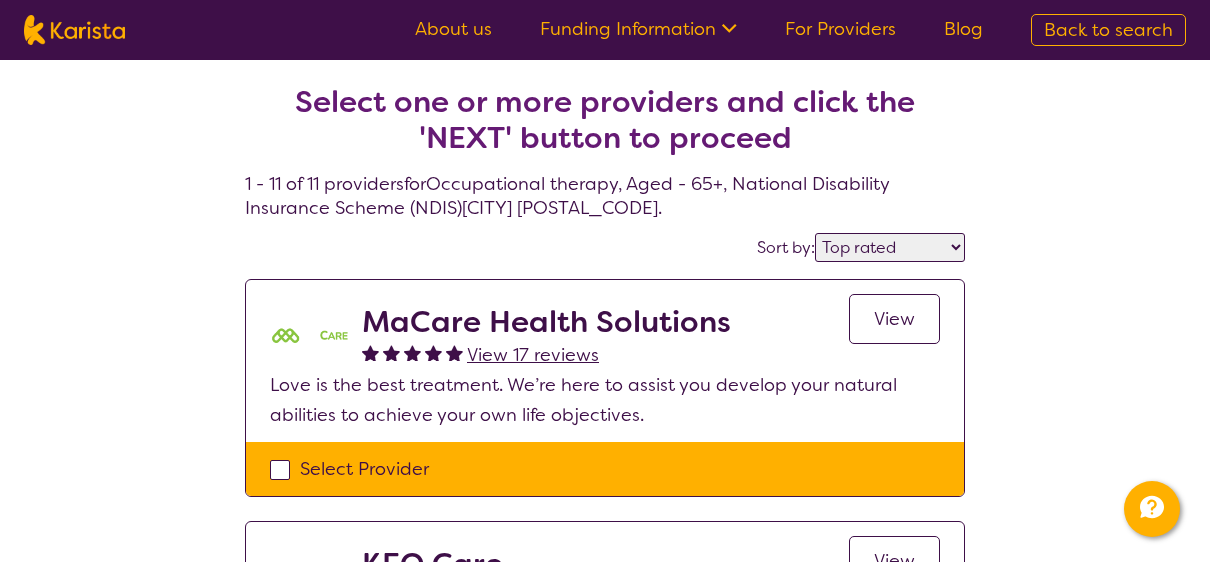 click on "View   17   reviews" at bounding box center [533, 355] 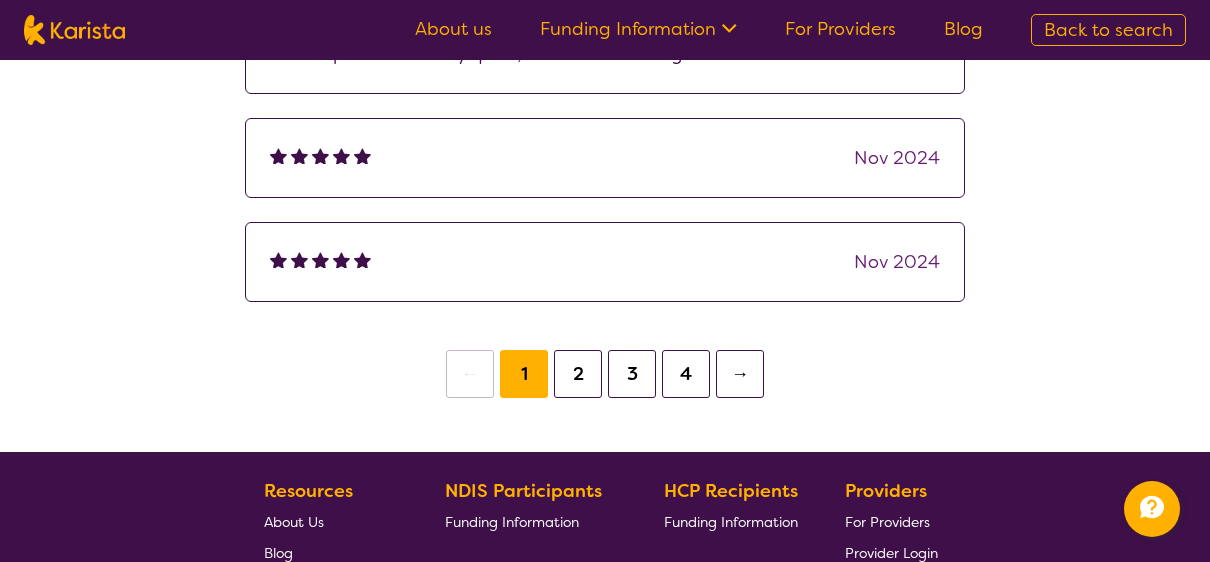 scroll, scrollTop: 800, scrollLeft: 0, axis: vertical 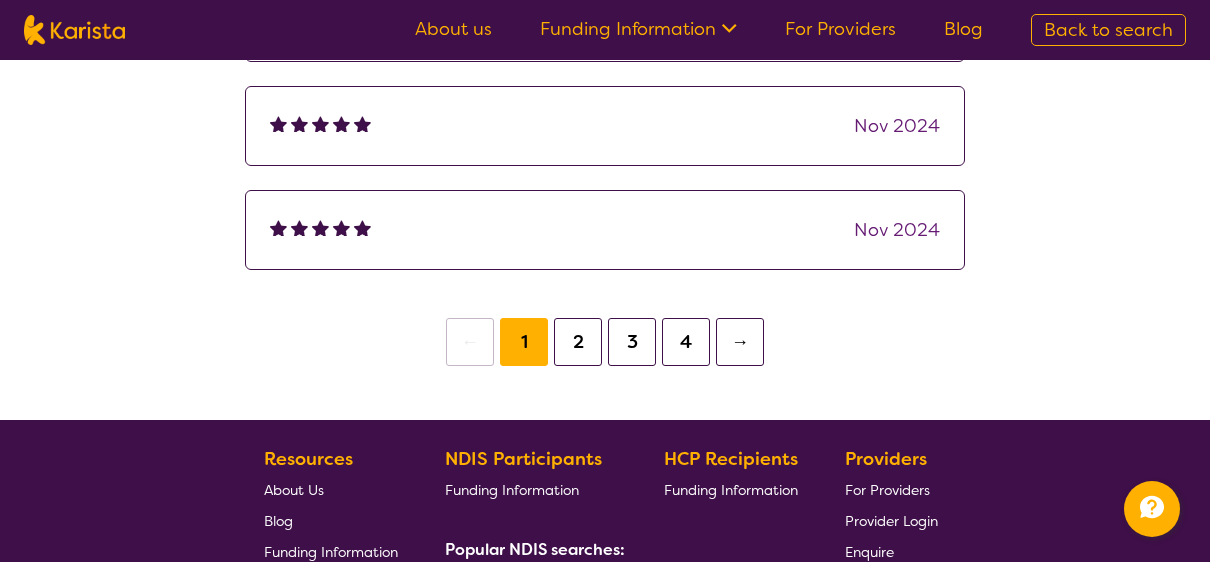 click on "2" at bounding box center [578, 342] 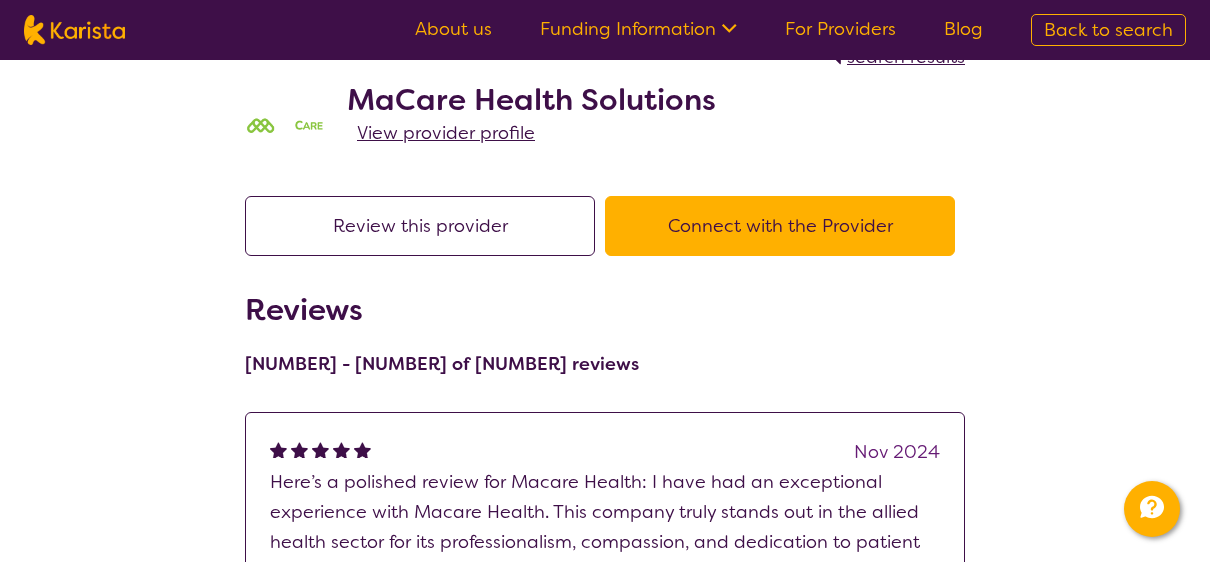 scroll, scrollTop: 0, scrollLeft: 0, axis: both 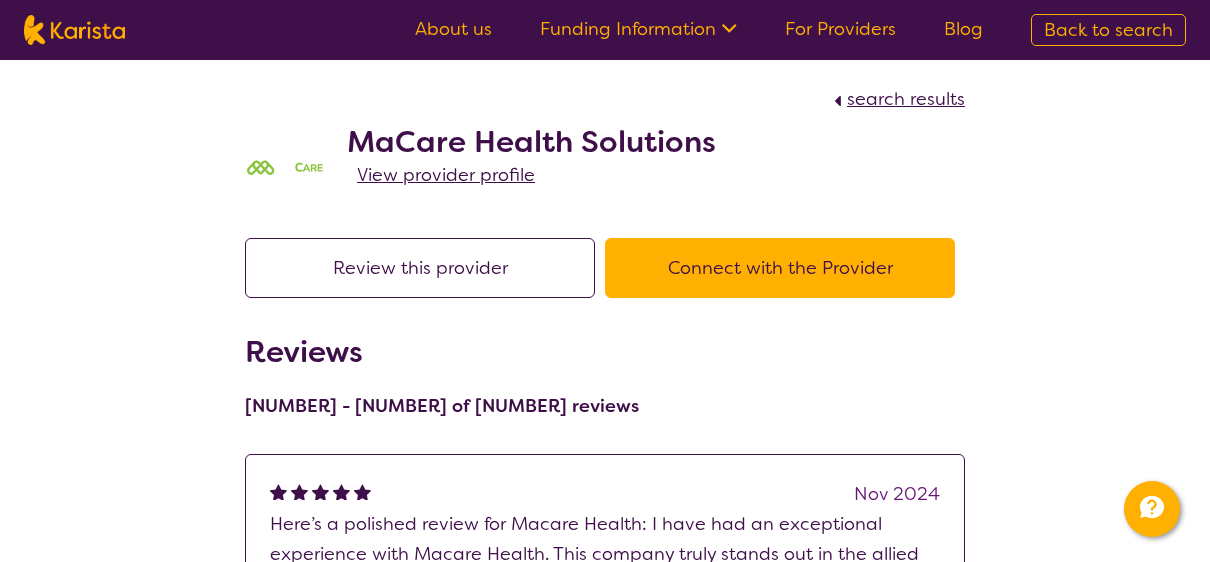 click on "Connect with the Provider" at bounding box center (780, 268) 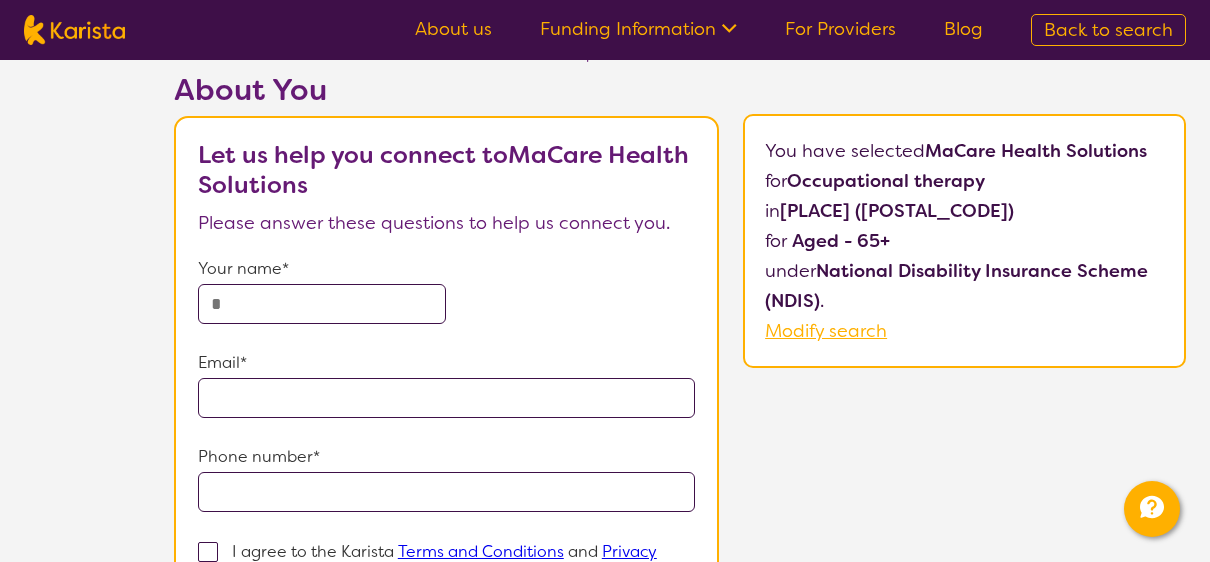 scroll, scrollTop: 0, scrollLeft: 0, axis: both 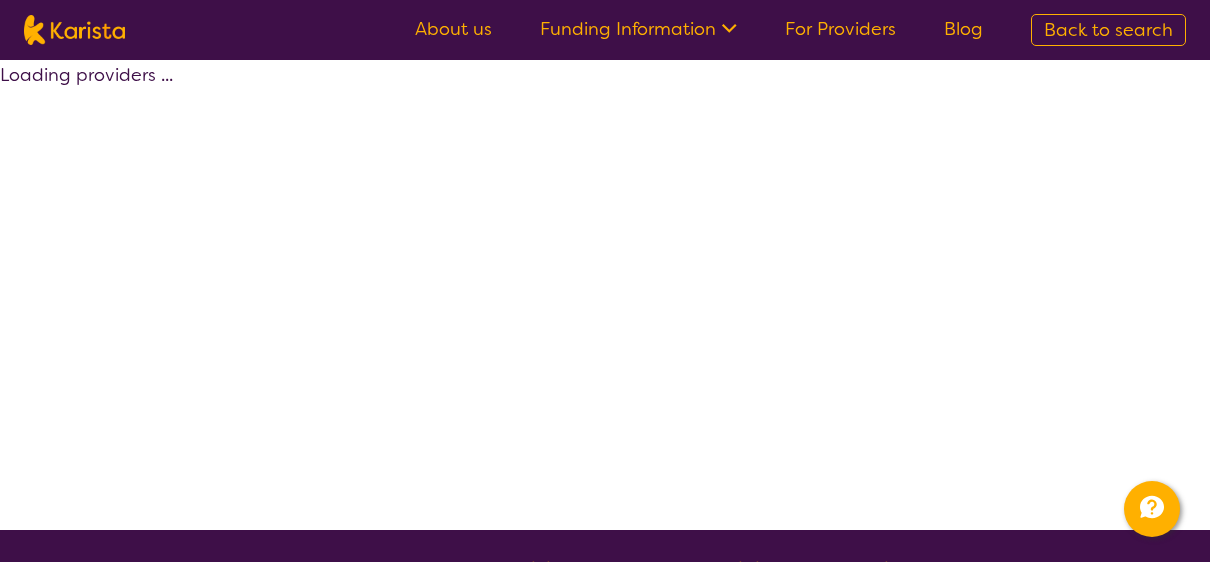 select on "by_score" 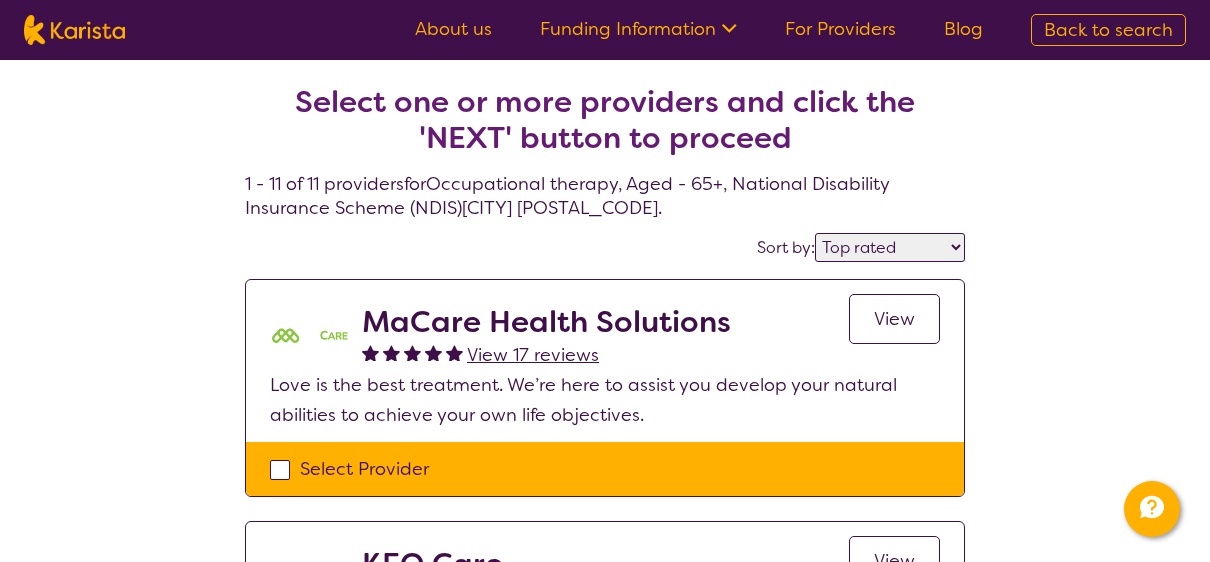 select on "Occupational therapy" 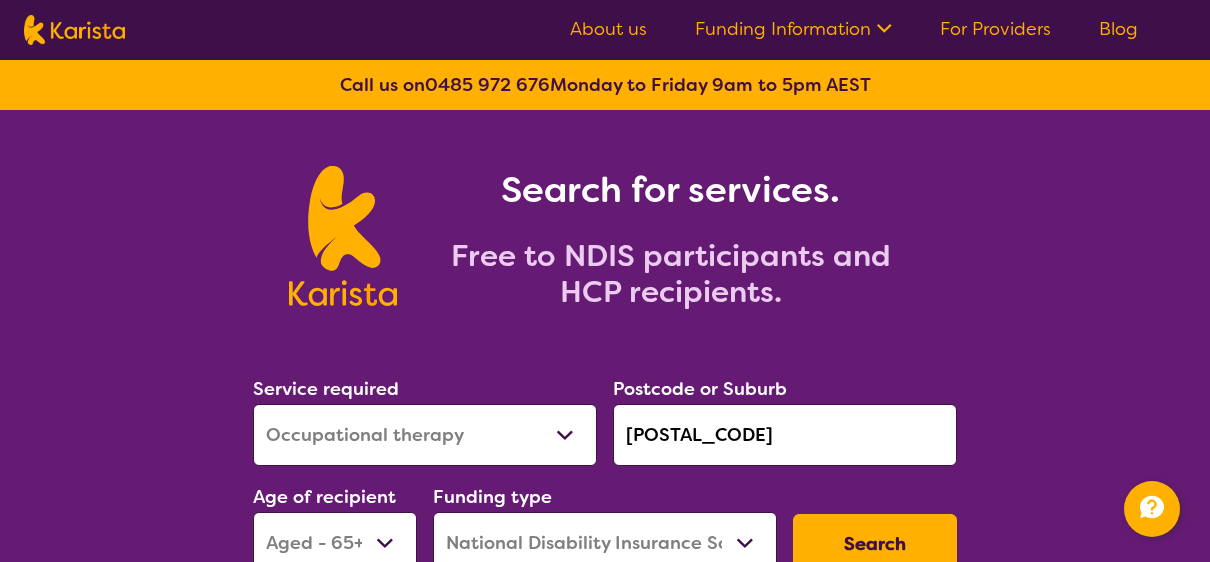 scroll, scrollTop: 200, scrollLeft: 0, axis: vertical 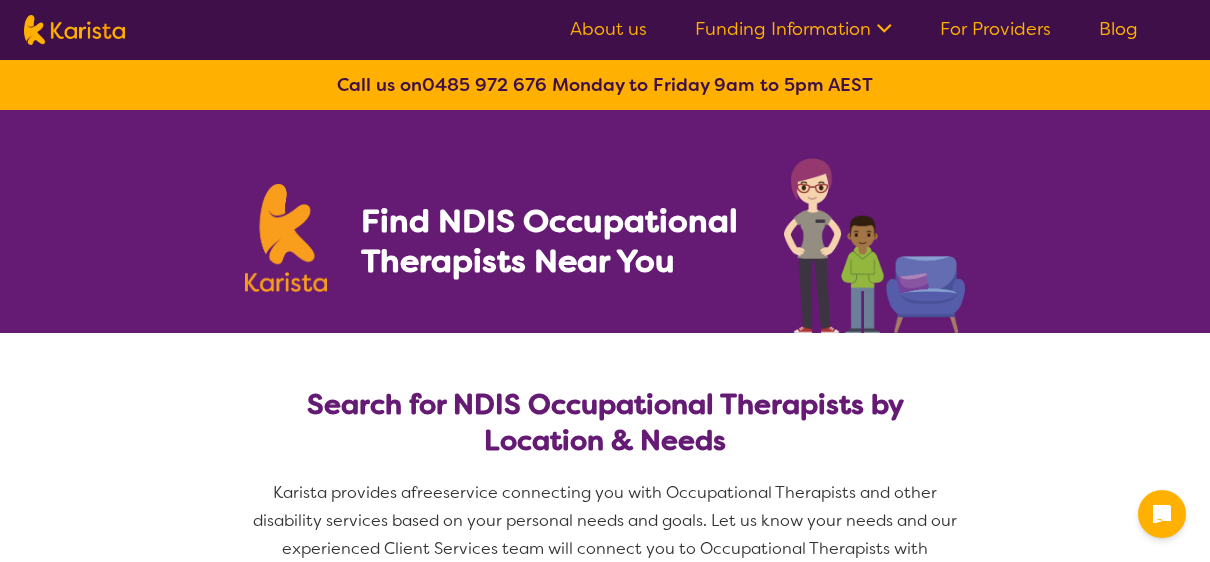 select on "Occupational therapy" 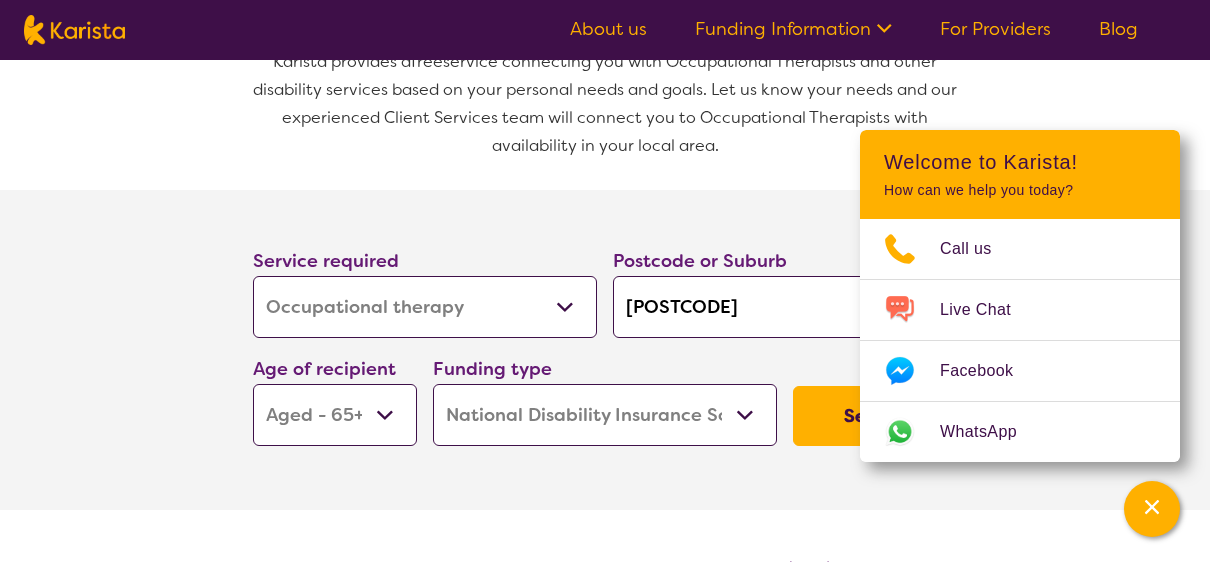 scroll, scrollTop: 400, scrollLeft: 0, axis: vertical 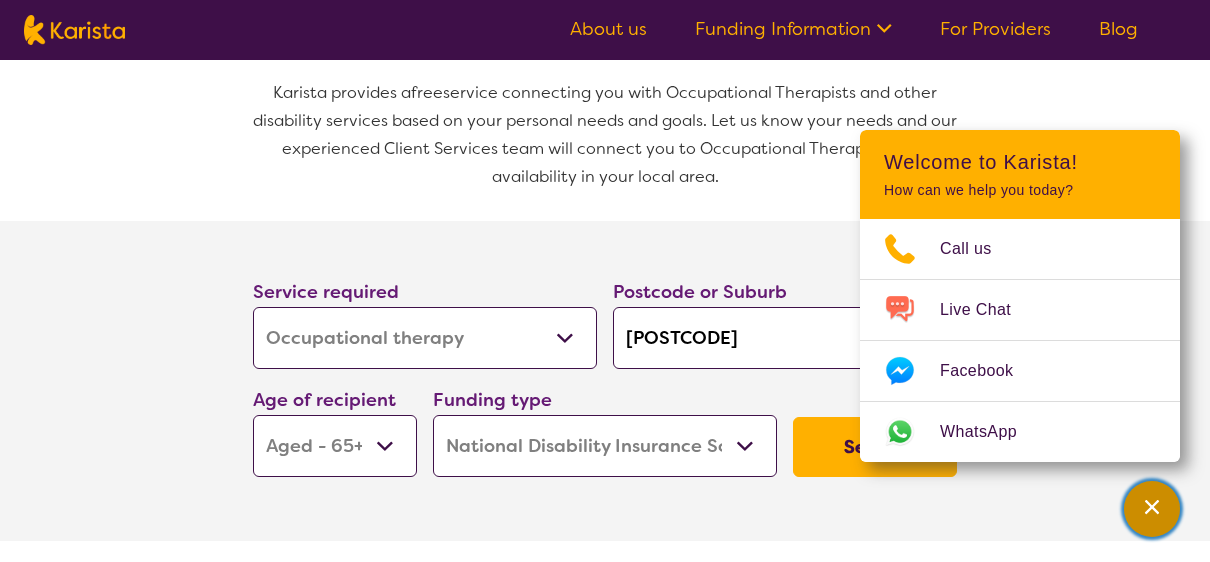 click 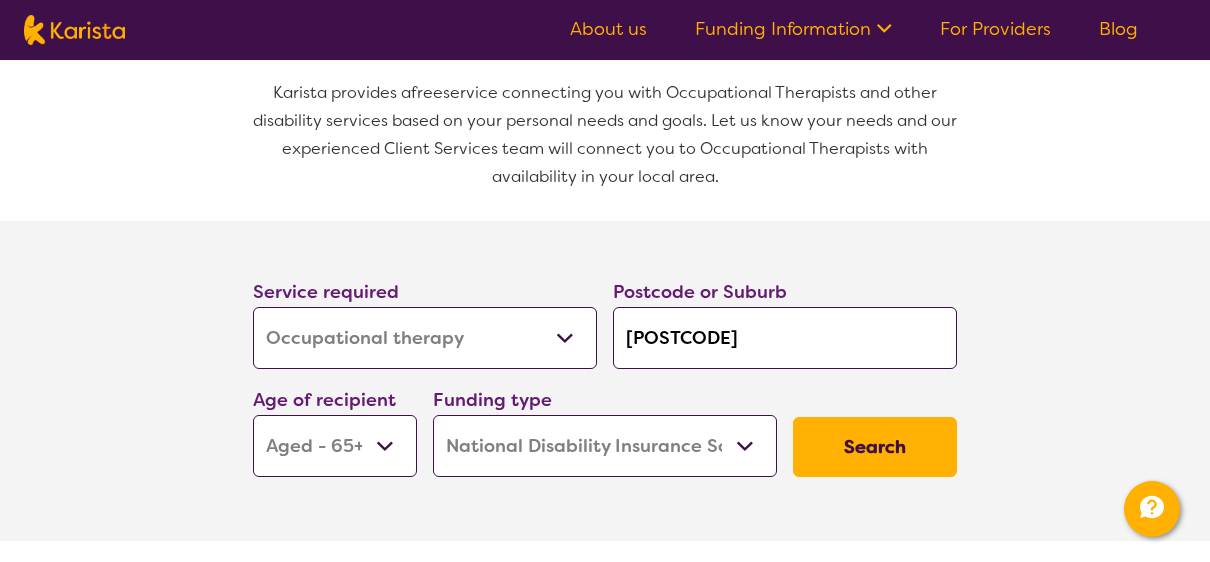 click on "Search" at bounding box center [875, 447] 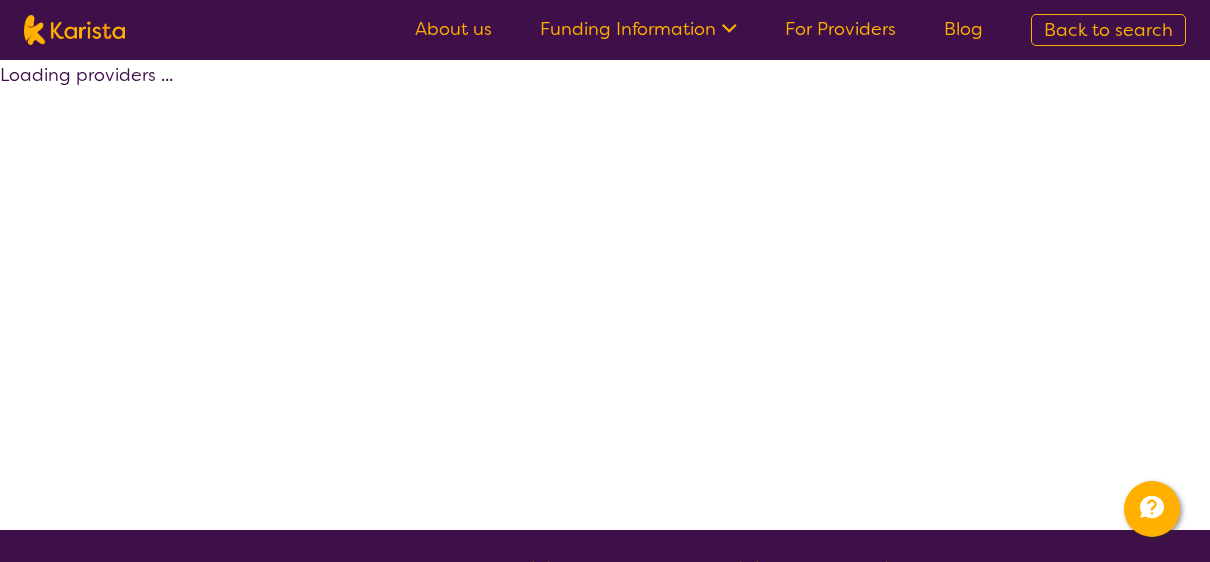 select on "by_score" 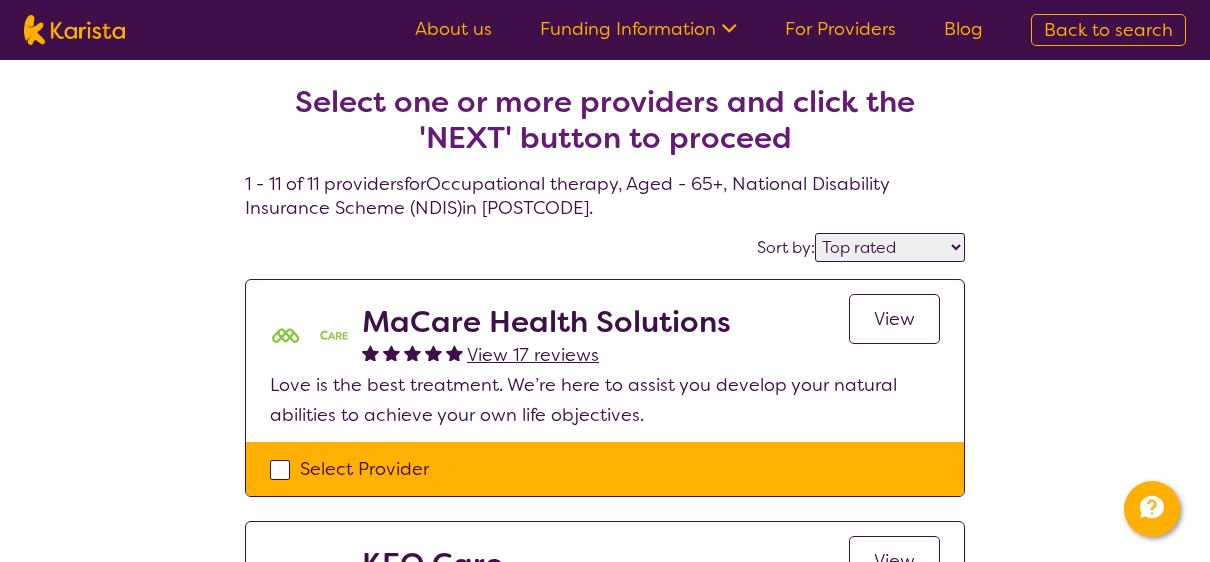 click on "View" at bounding box center (894, 319) 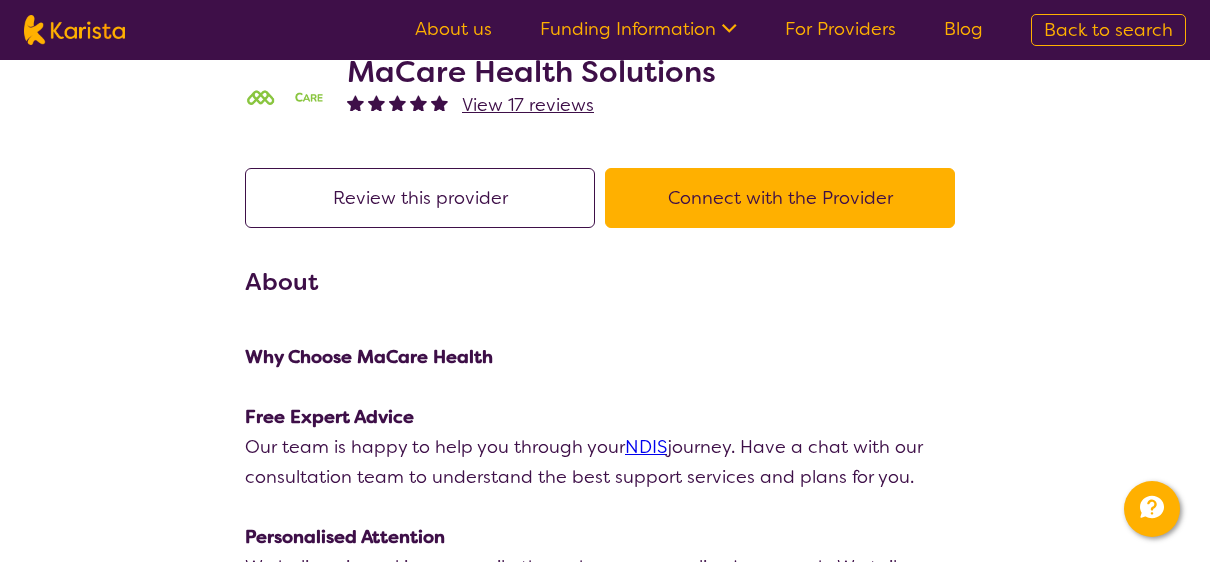 scroll, scrollTop: 0, scrollLeft: 0, axis: both 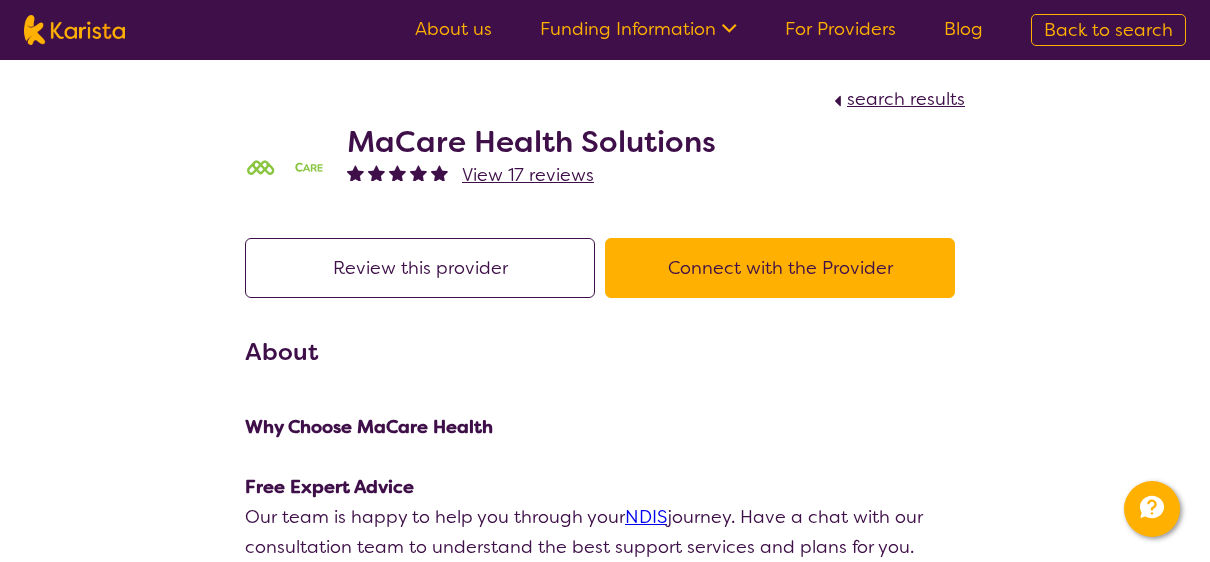 select on "by_score" 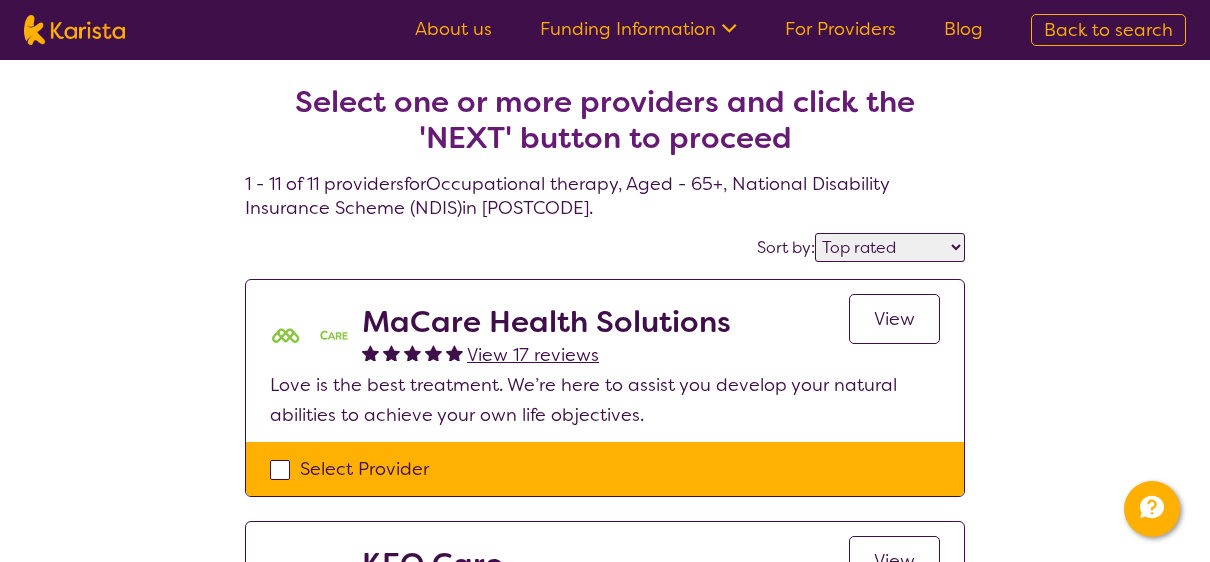 scroll, scrollTop: 400, scrollLeft: 0, axis: vertical 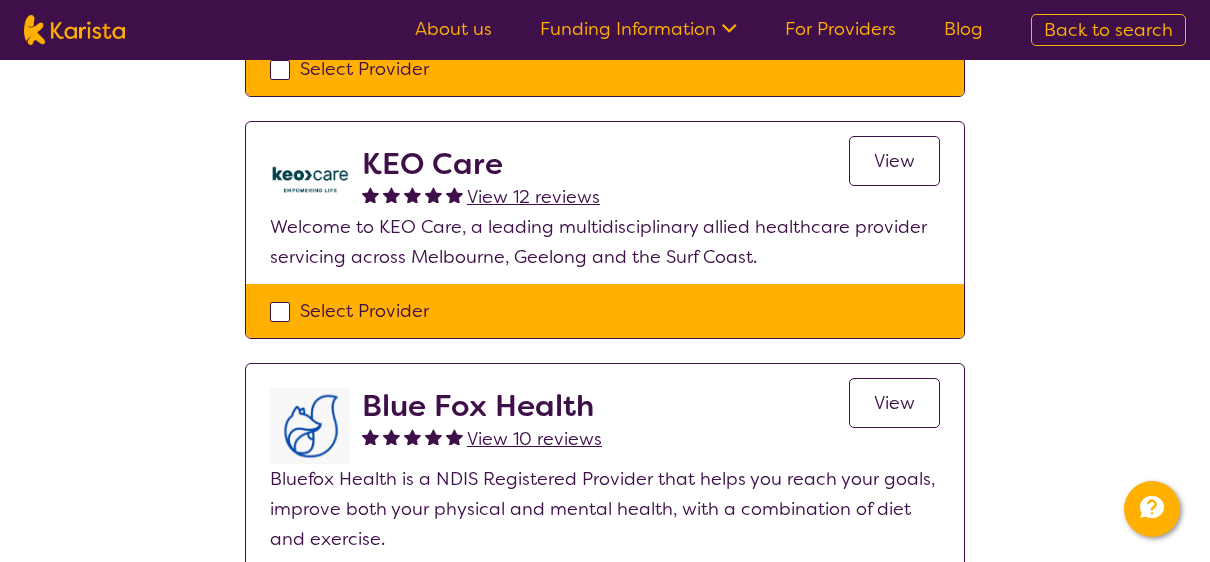 select on "Occupational therapy" 